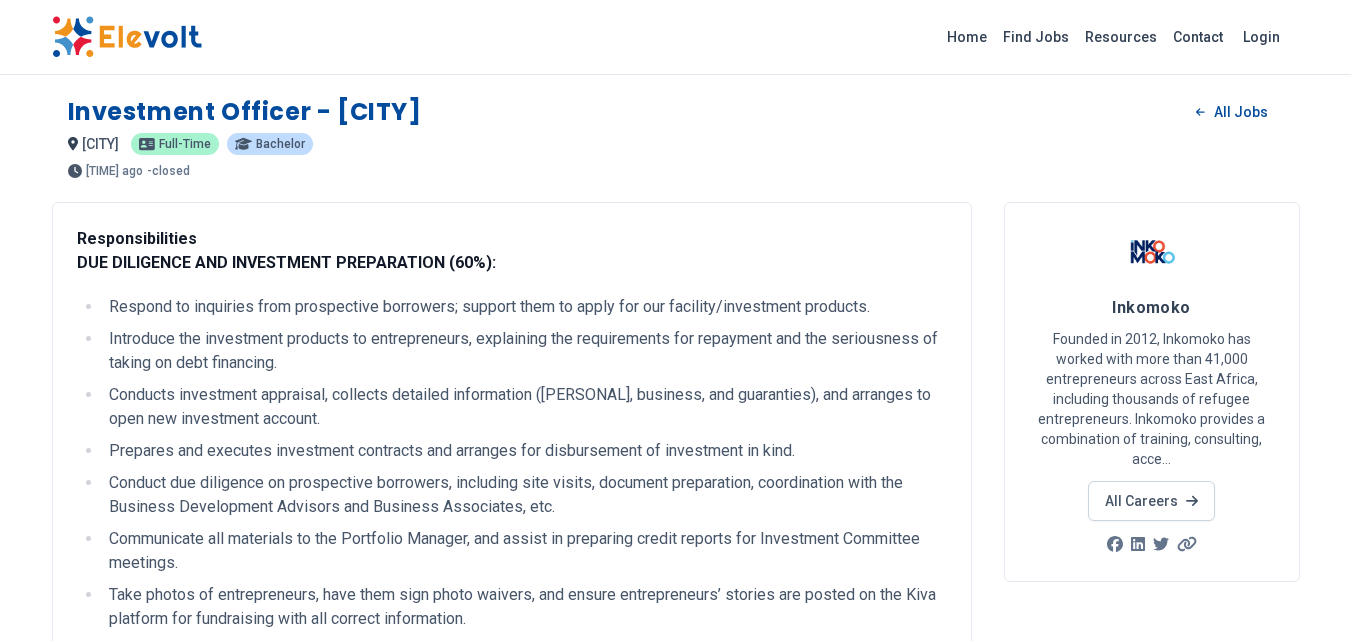 scroll, scrollTop: 0, scrollLeft: 0, axis: both 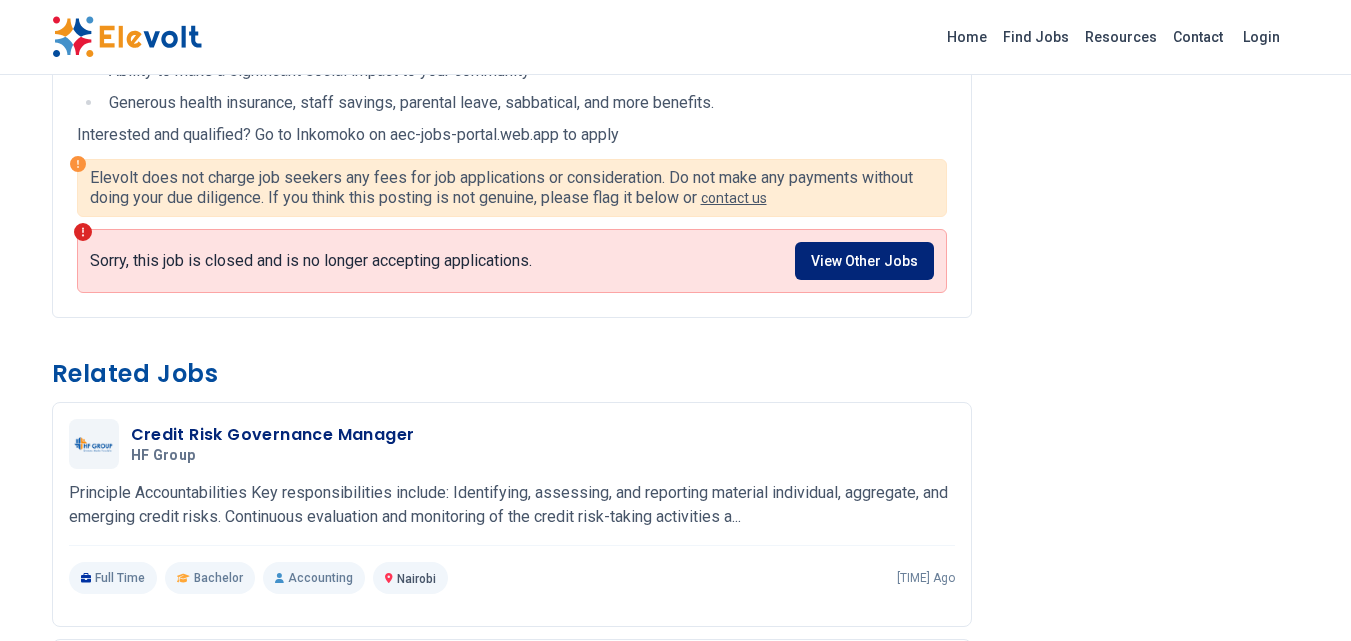 click on "View Other Jobs" at bounding box center [864, 261] 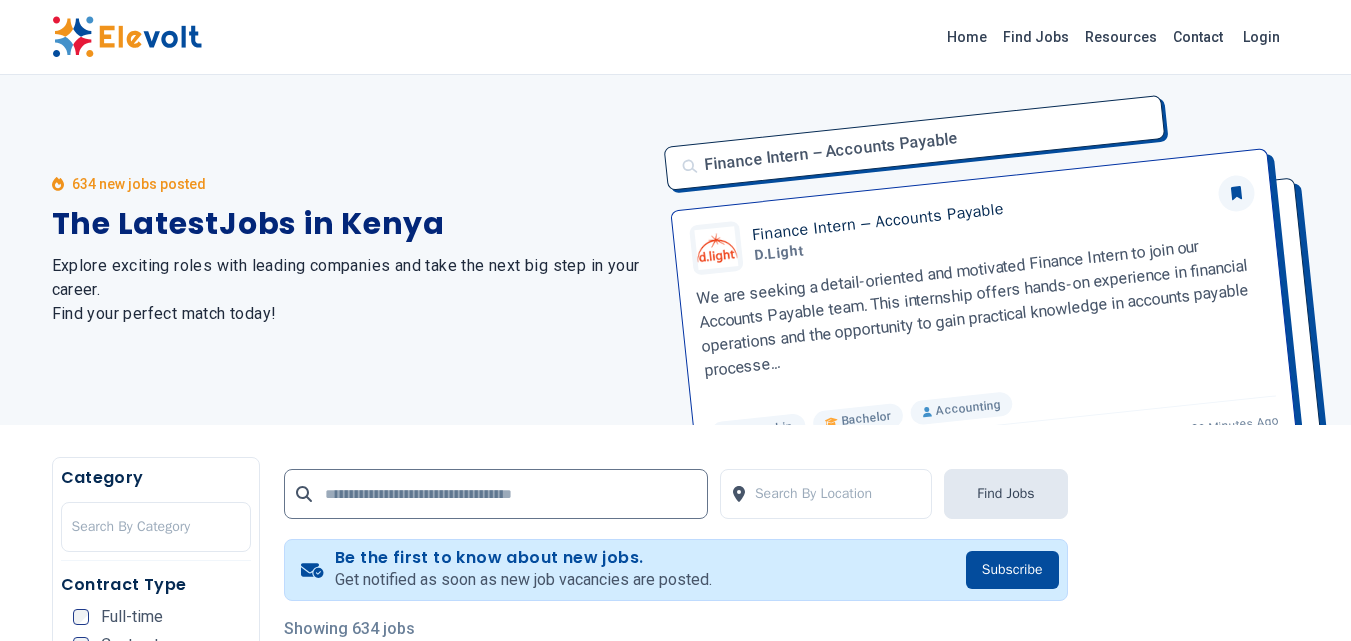 scroll, scrollTop: 0, scrollLeft: 0, axis: both 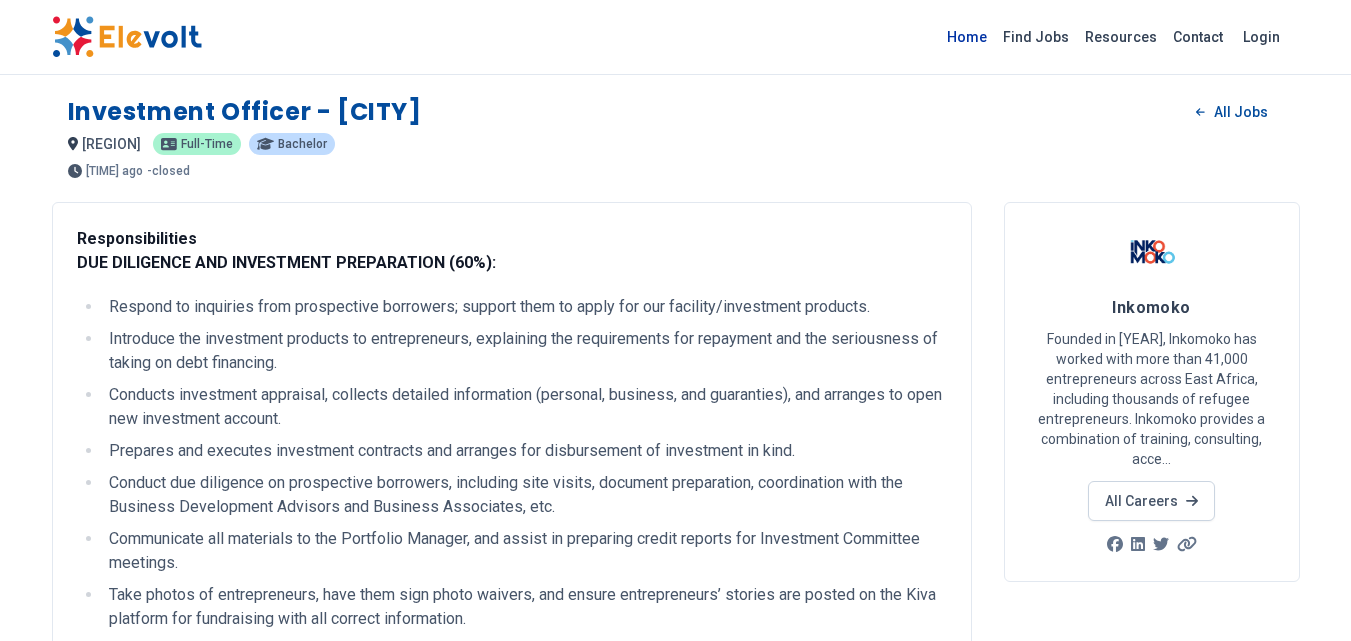 click on "Home" at bounding box center [967, 37] 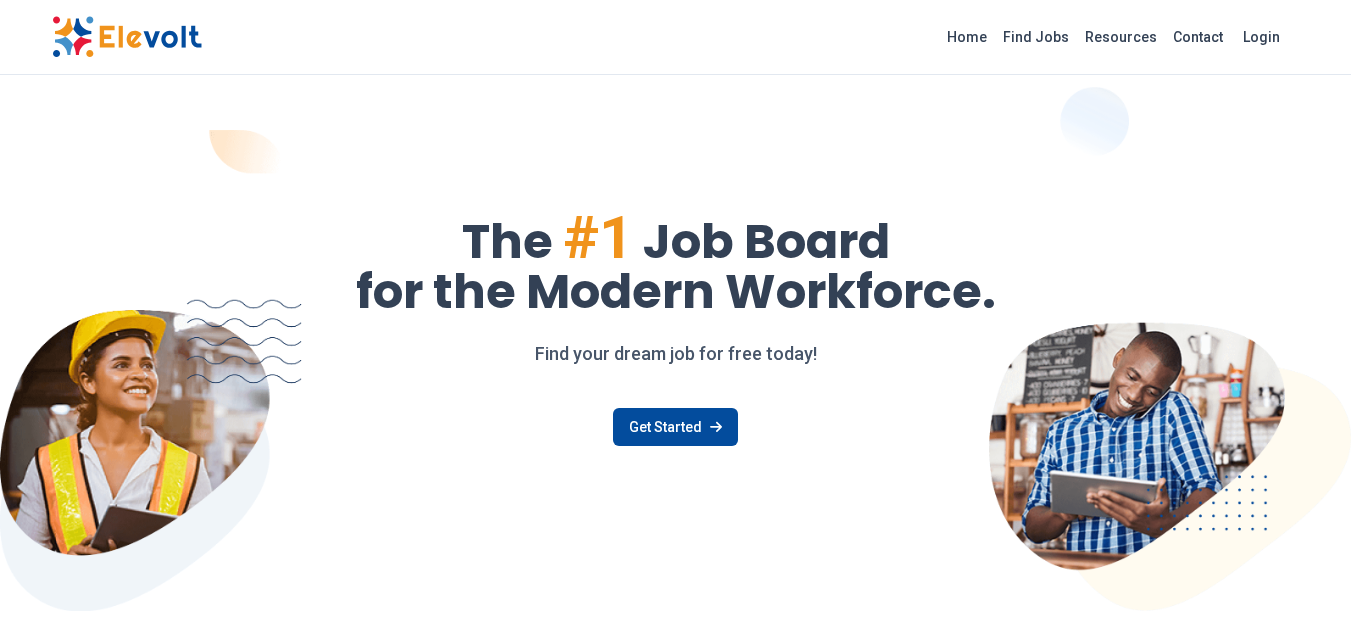 scroll, scrollTop: 0, scrollLeft: 0, axis: both 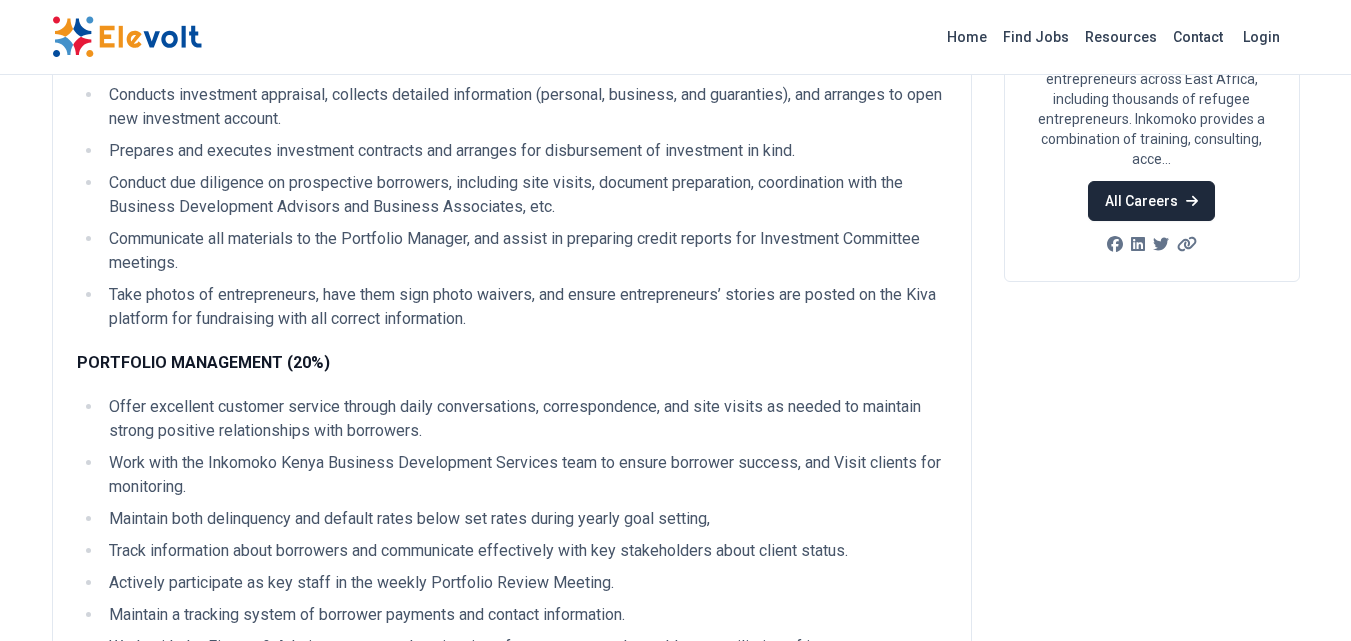 click on "All Careers" at bounding box center (1151, 201) 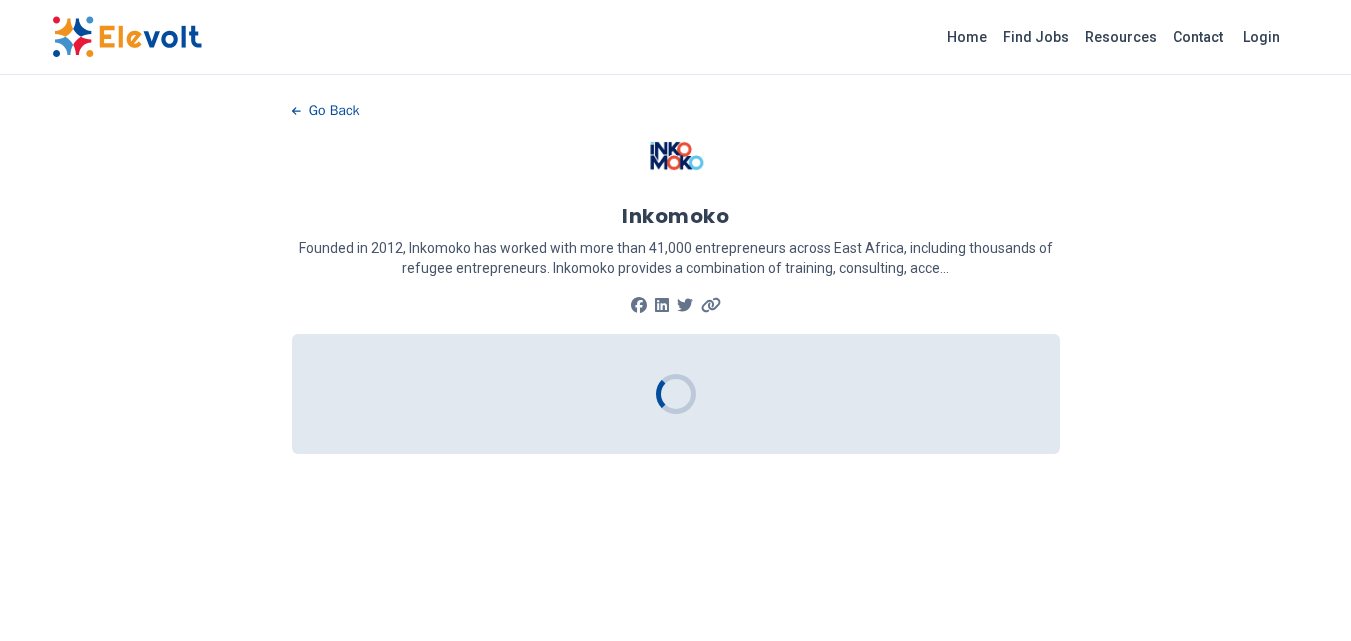 scroll, scrollTop: 0, scrollLeft: 0, axis: both 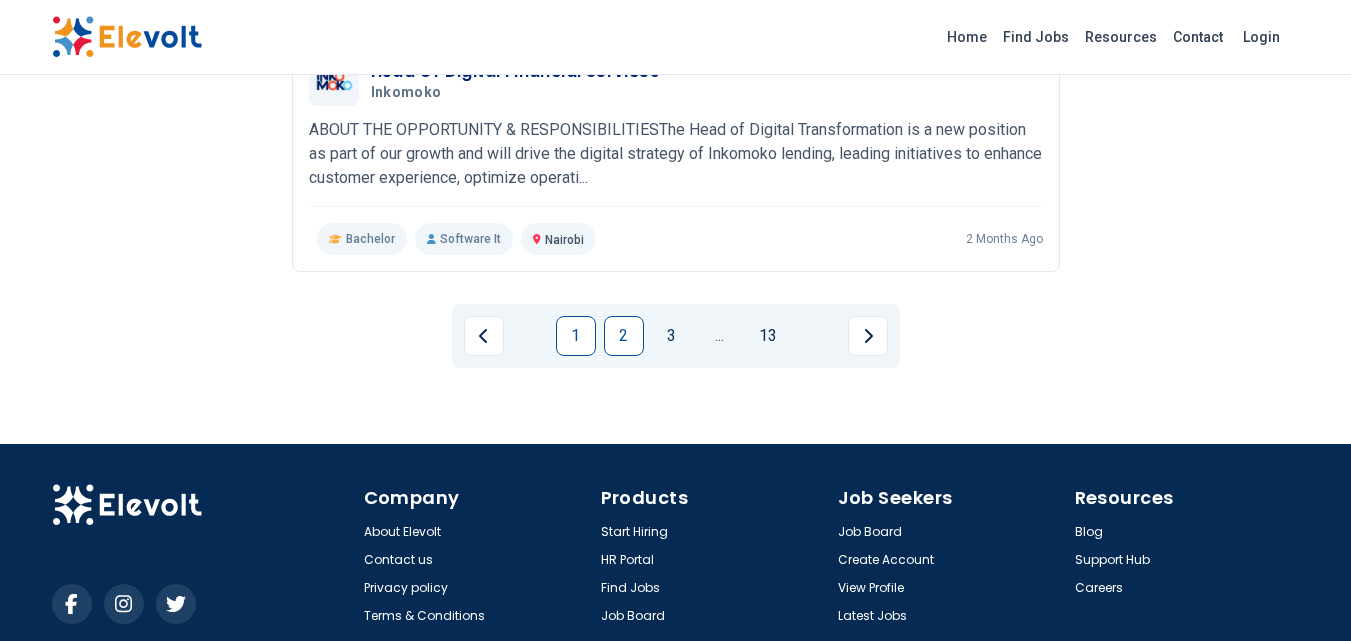 click on "2" at bounding box center [624, 336] 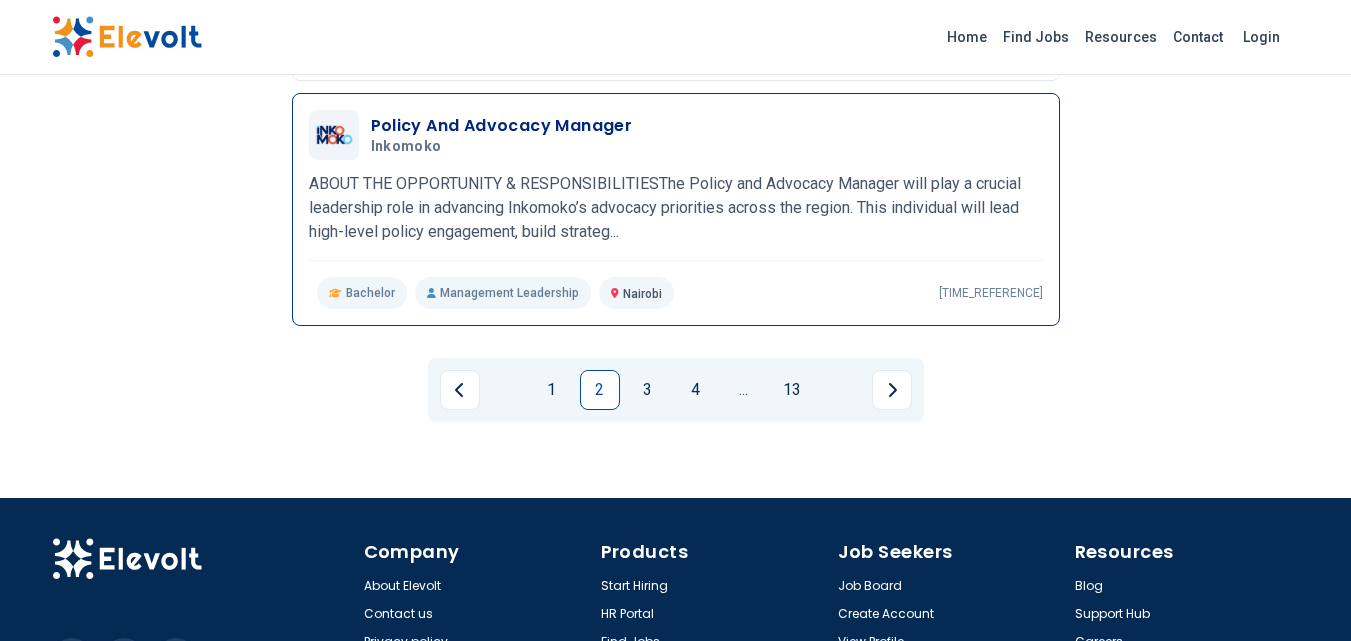 scroll, scrollTop: 2585, scrollLeft: 0, axis: vertical 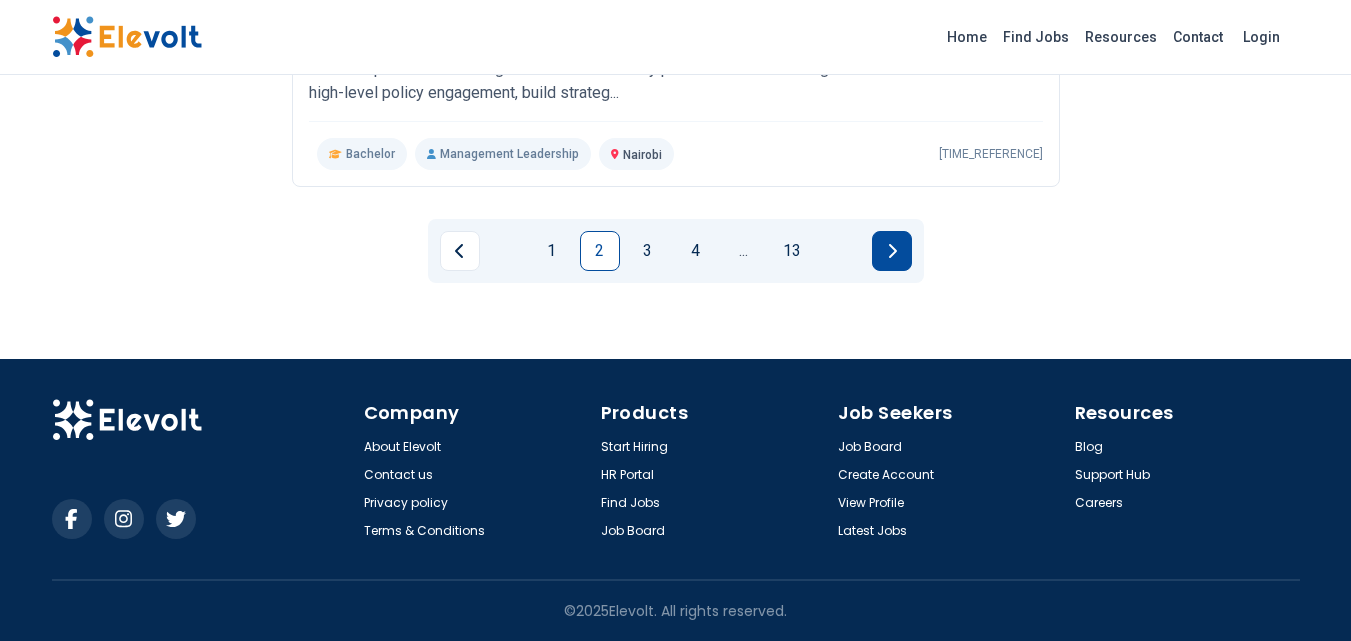 click at bounding box center [892, 251] 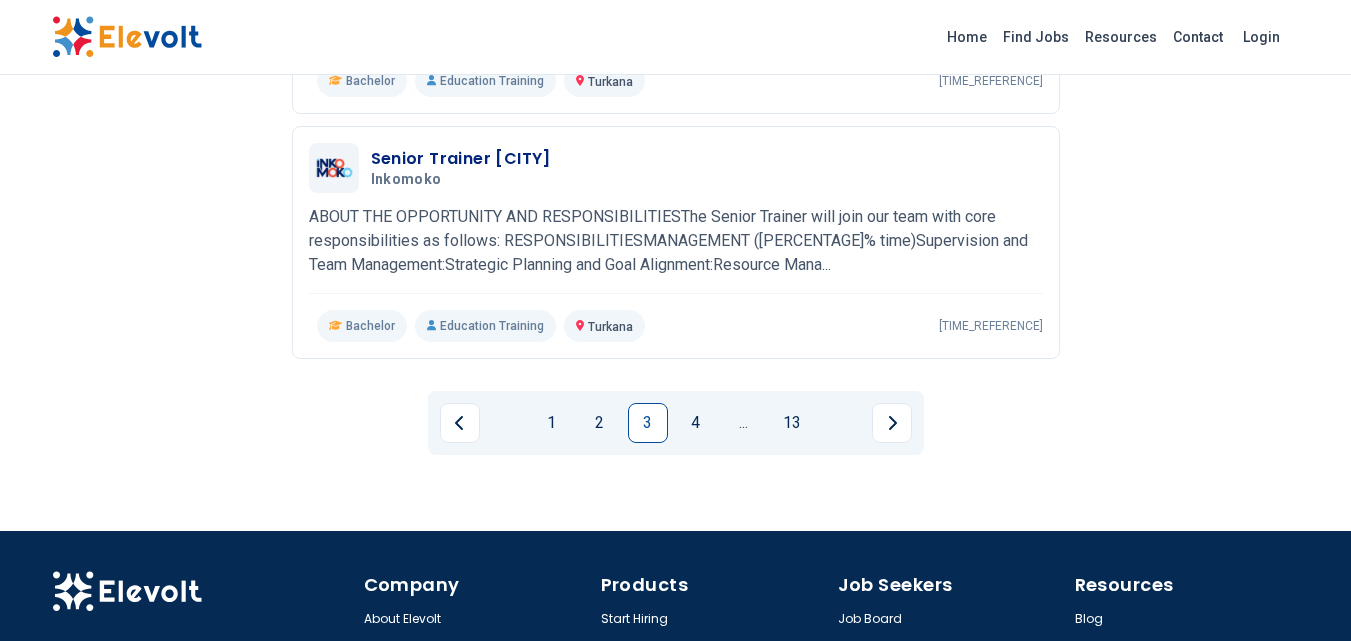 scroll, scrollTop: 2601, scrollLeft: 0, axis: vertical 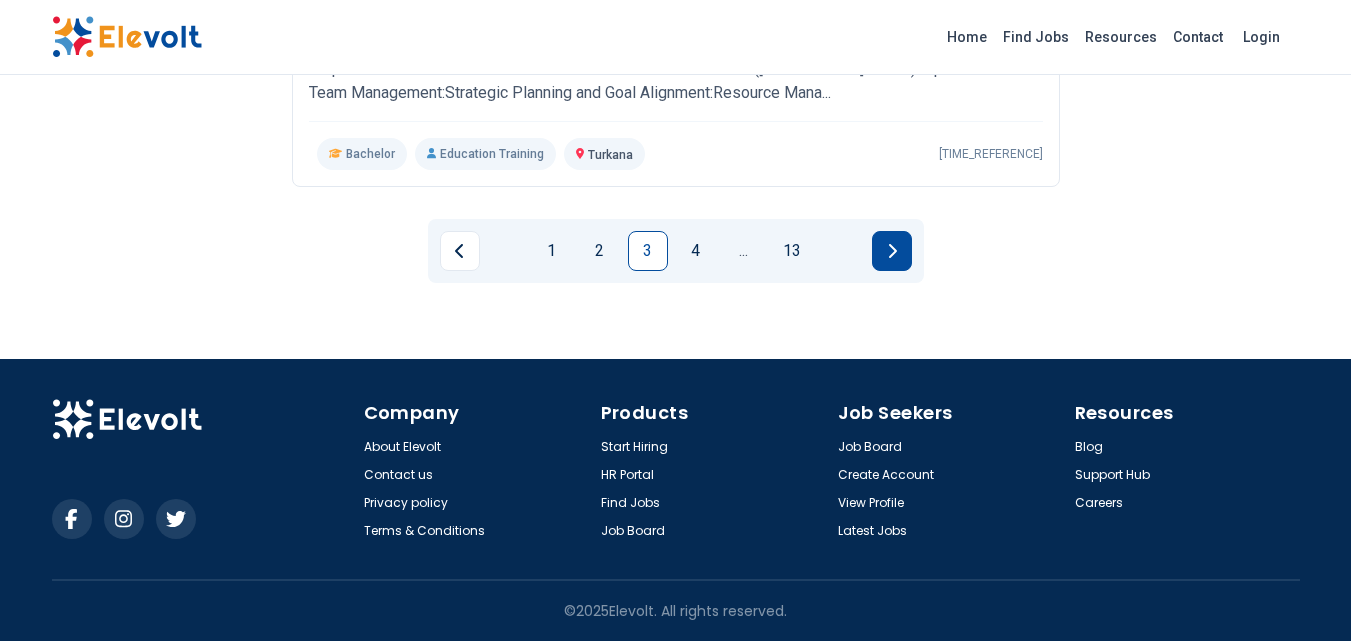 click at bounding box center [892, 251] 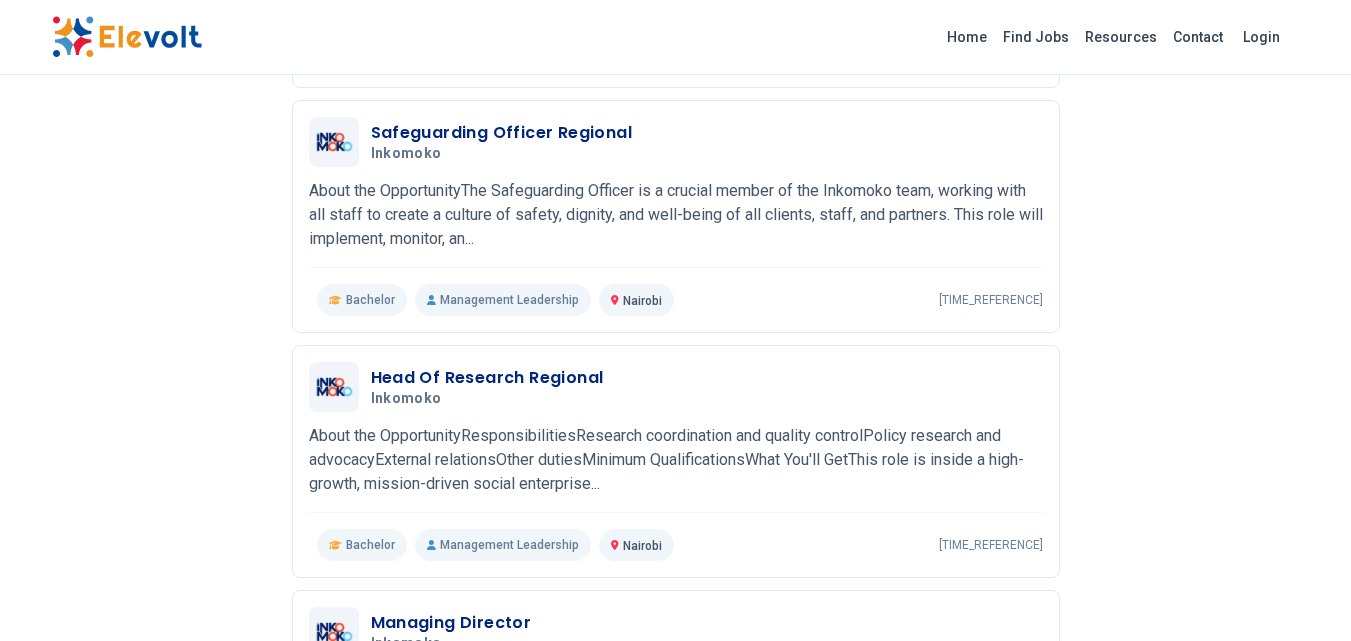 scroll, scrollTop: 2585, scrollLeft: 0, axis: vertical 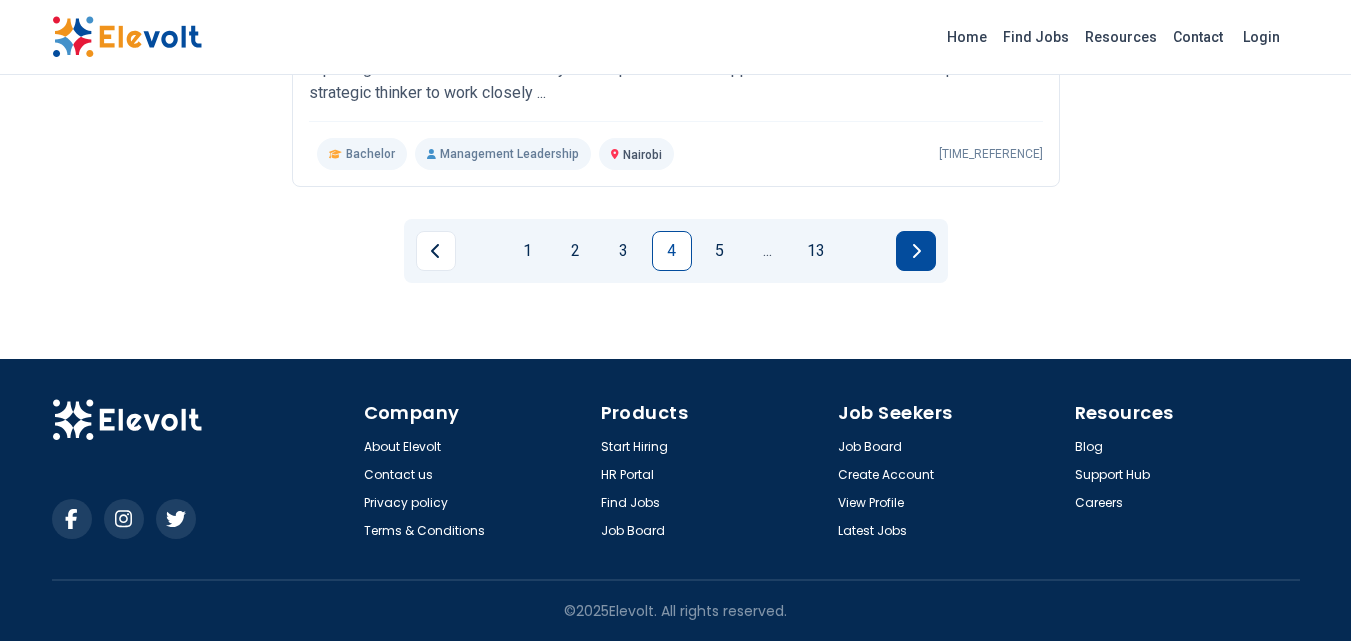 click at bounding box center (916, 251) 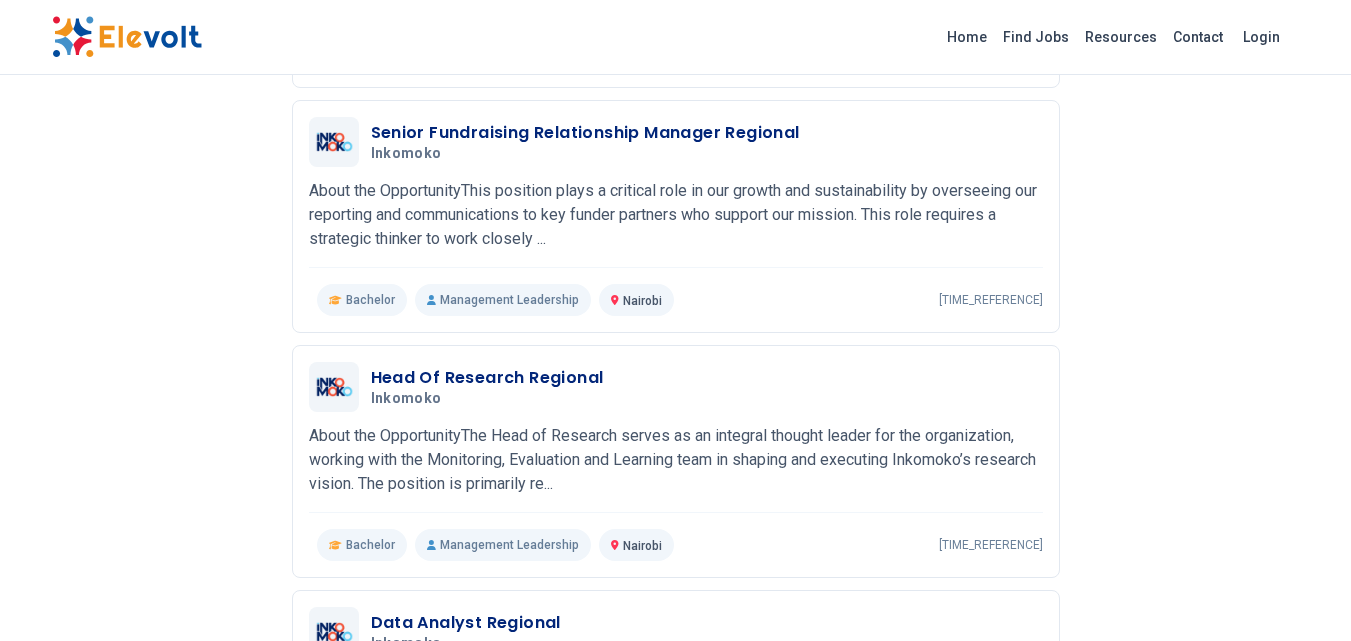 scroll, scrollTop: 2585, scrollLeft: 0, axis: vertical 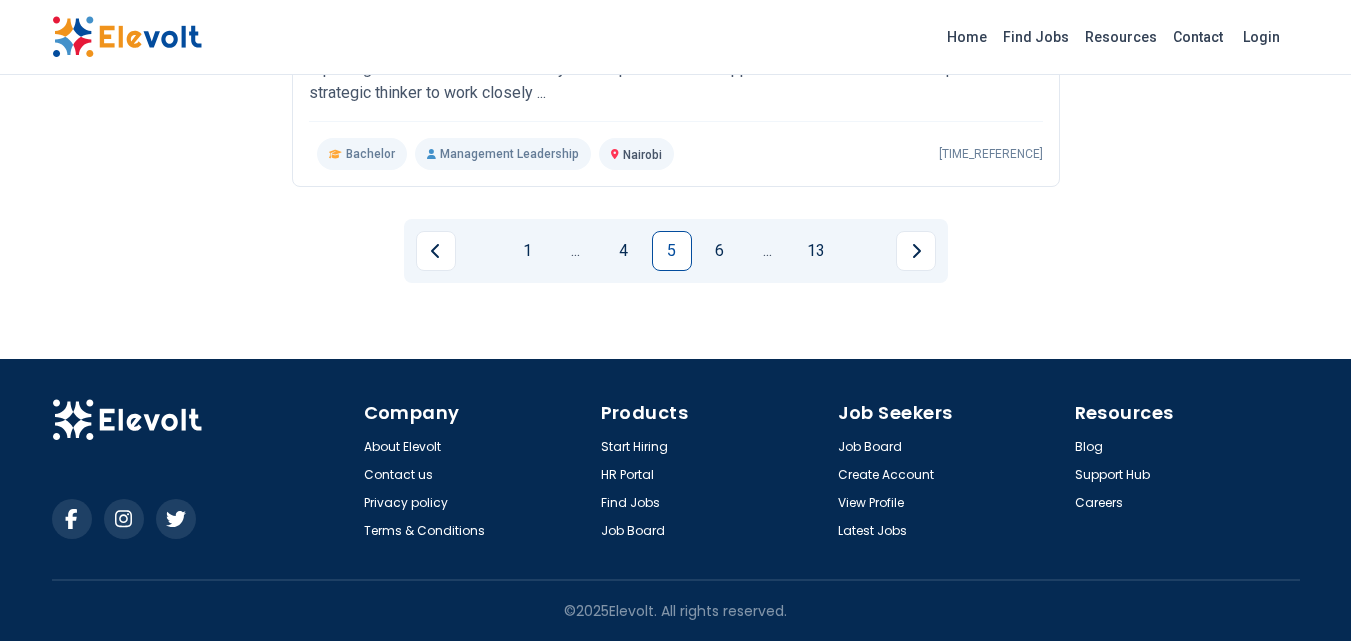 click at bounding box center [916, 251] 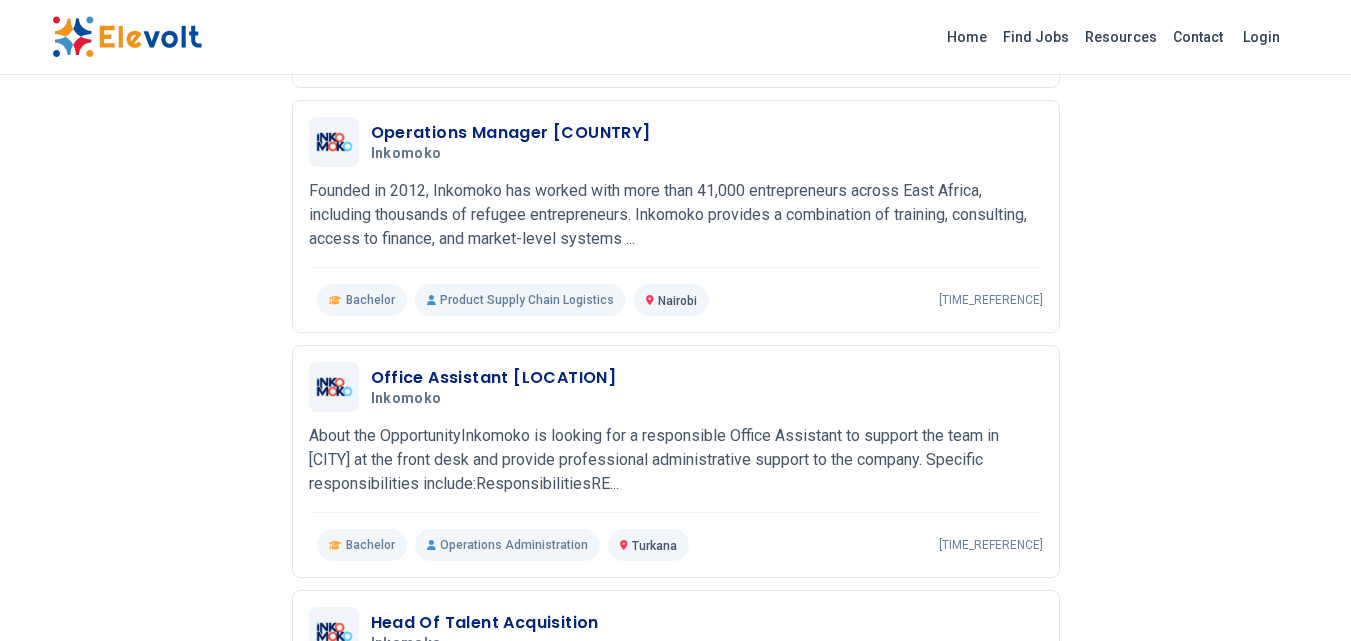 scroll, scrollTop: 2585, scrollLeft: 0, axis: vertical 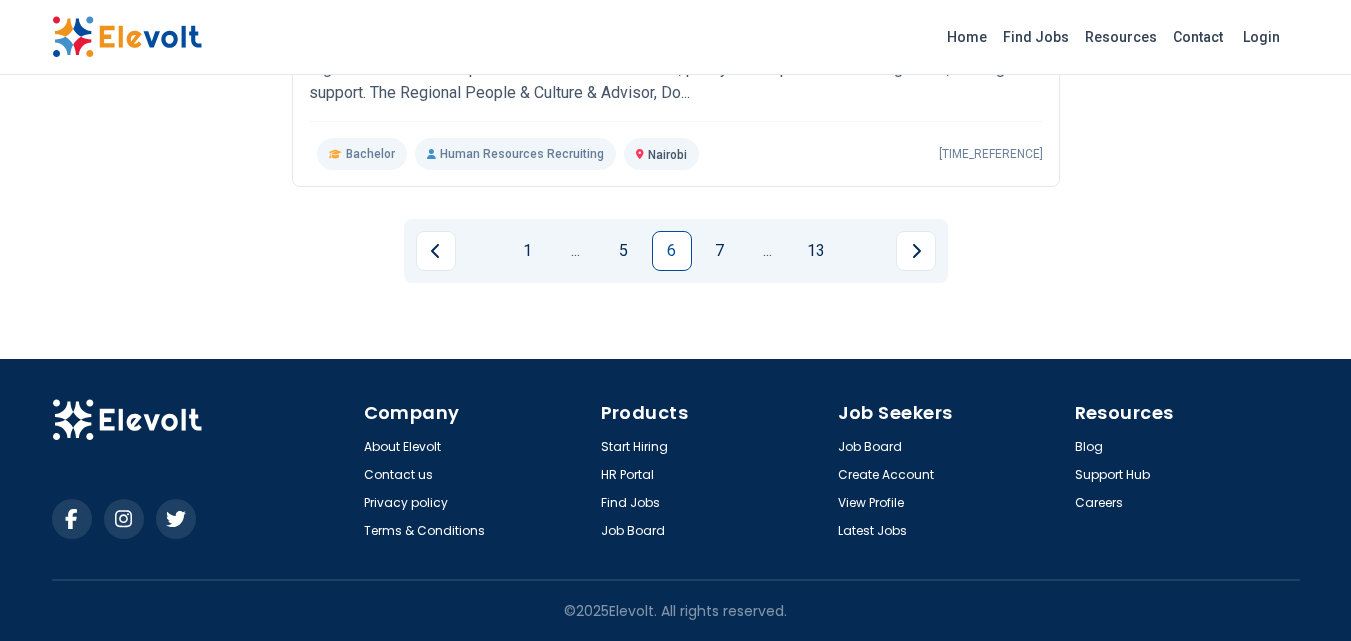 click at bounding box center (916, 251) 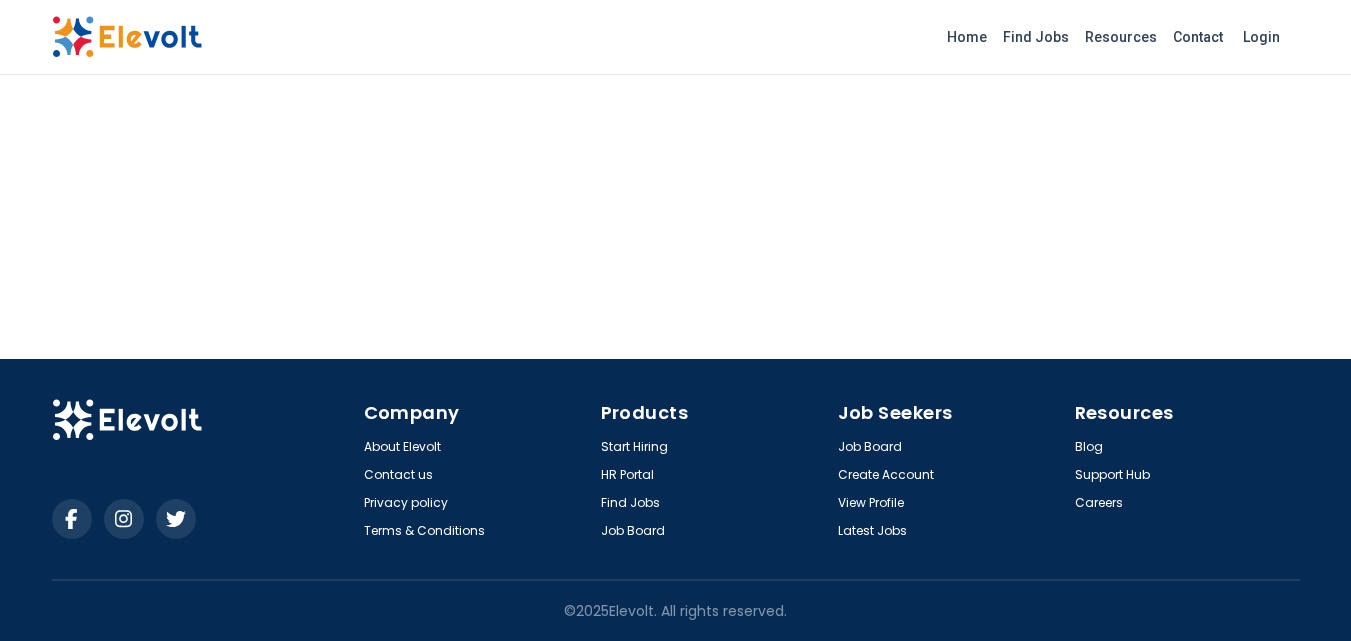 scroll, scrollTop: 2585, scrollLeft: 0, axis: vertical 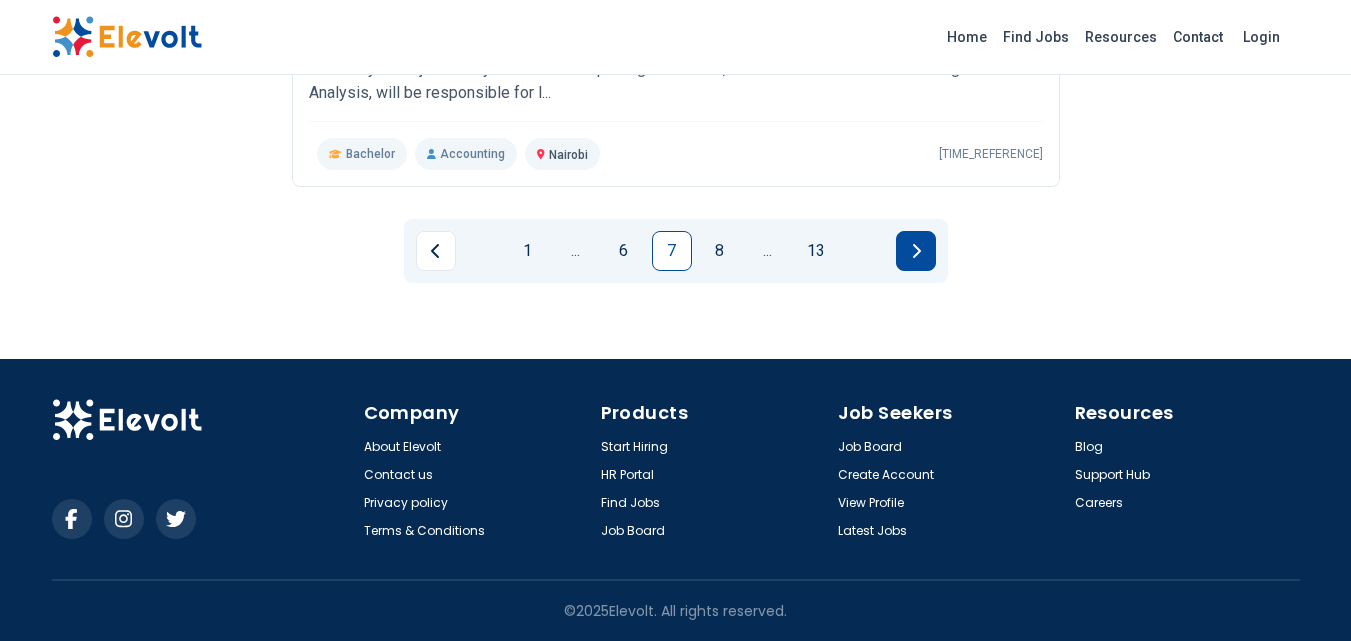 click at bounding box center (916, 251) 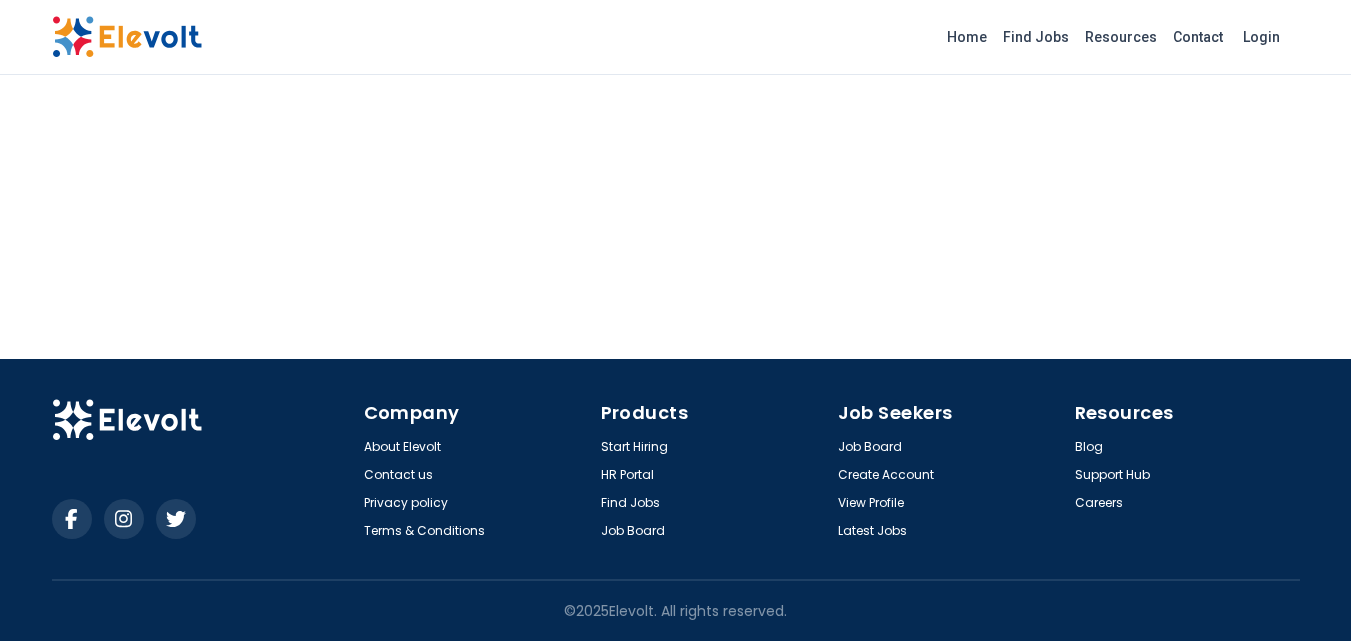 scroll, scrollTop: 2585, scrollLeft: 0, axis: vertical 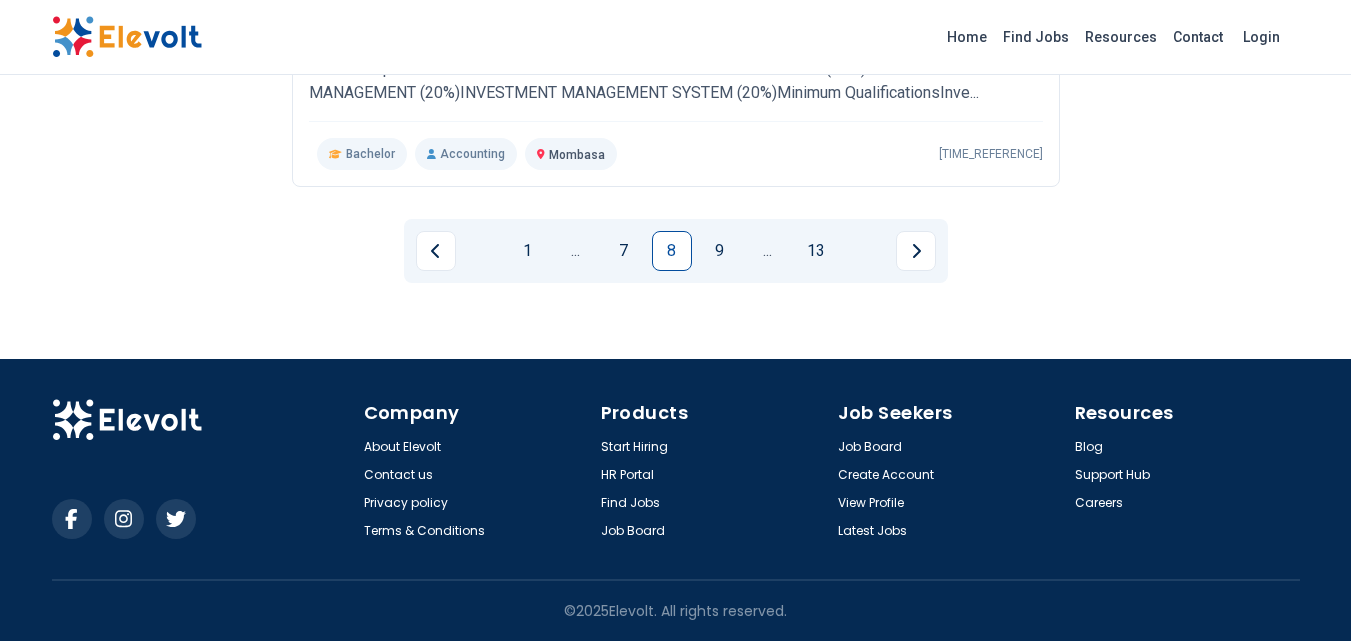 click at bounding box center (916, 251) 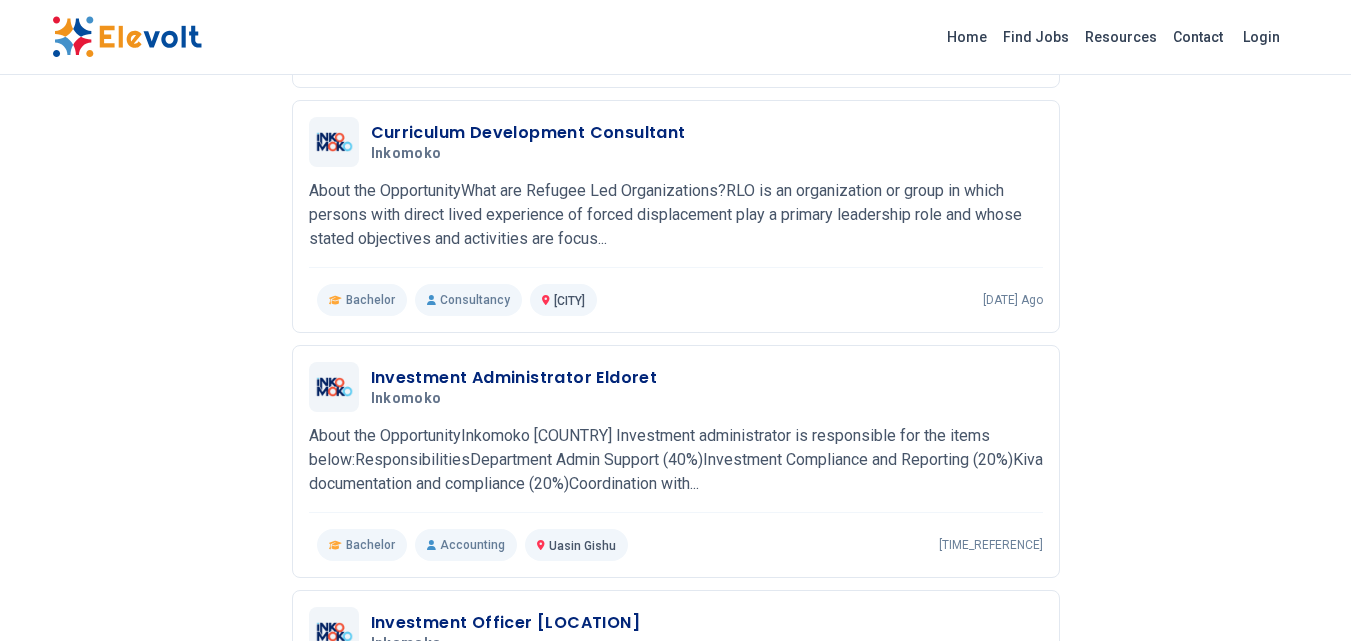 scroll, scrollTop: 2585, scrollLeft: 0, axis: vertical 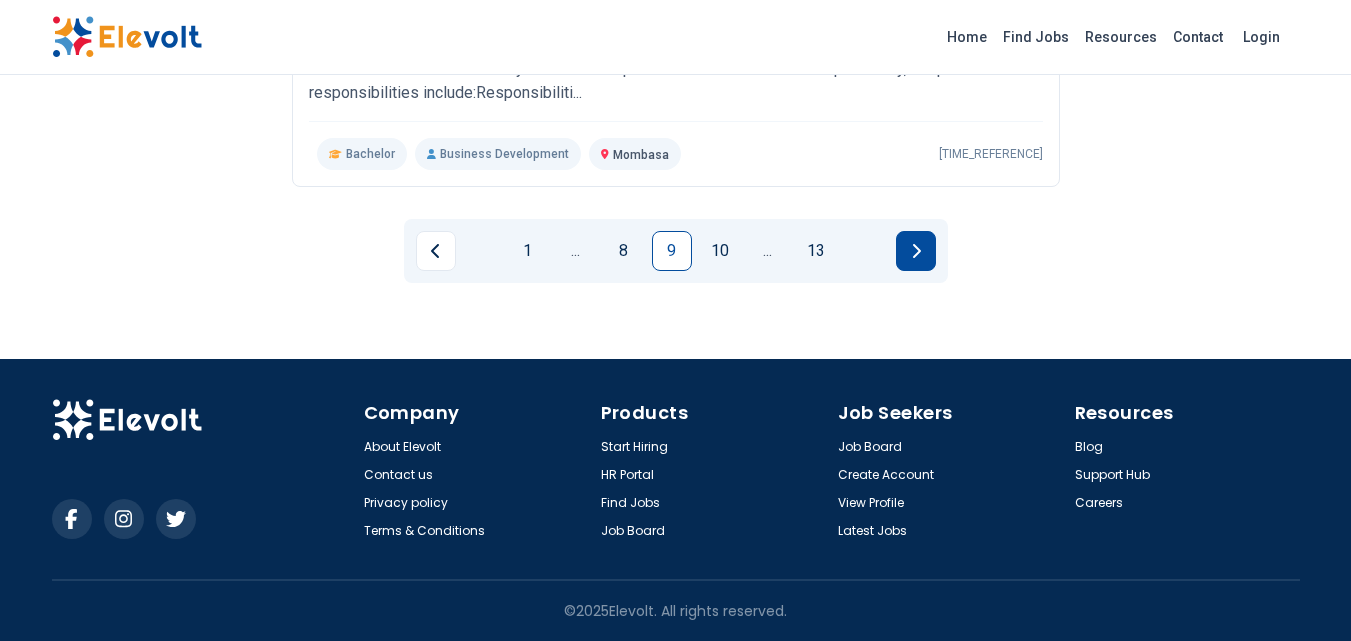 click at bounding box center (916, 251) 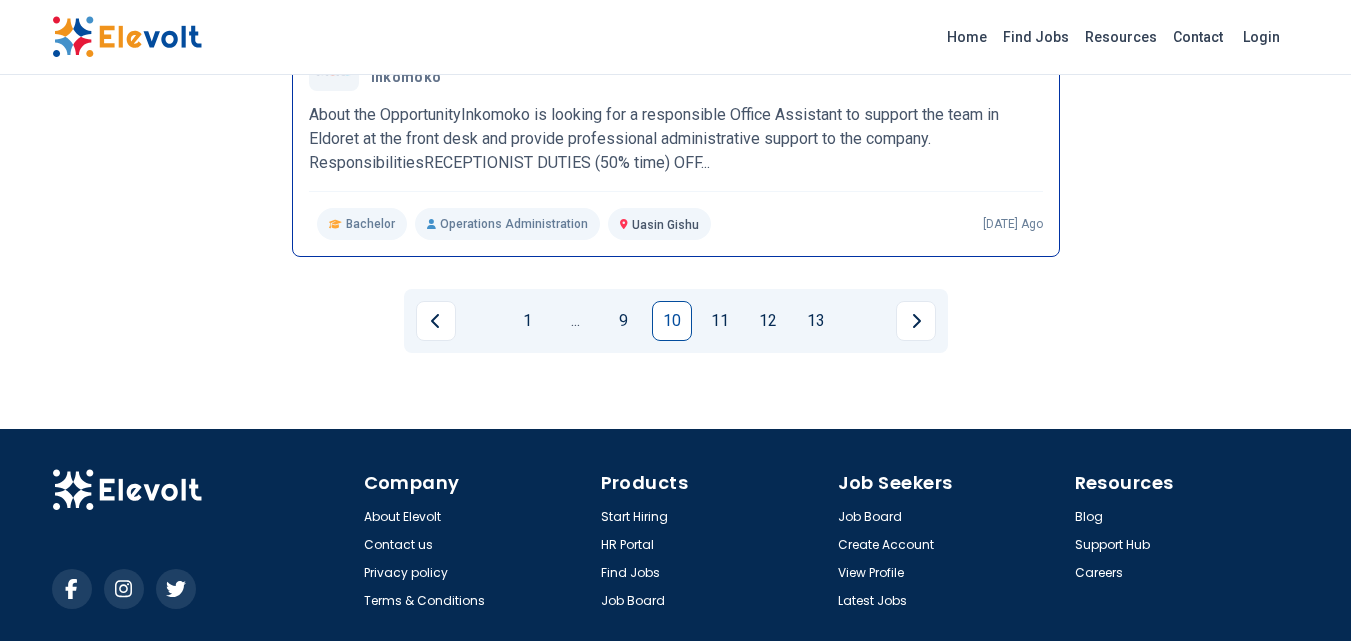 scroll, scrollTop: 2585, scrollLeft: 0, axis: vertical 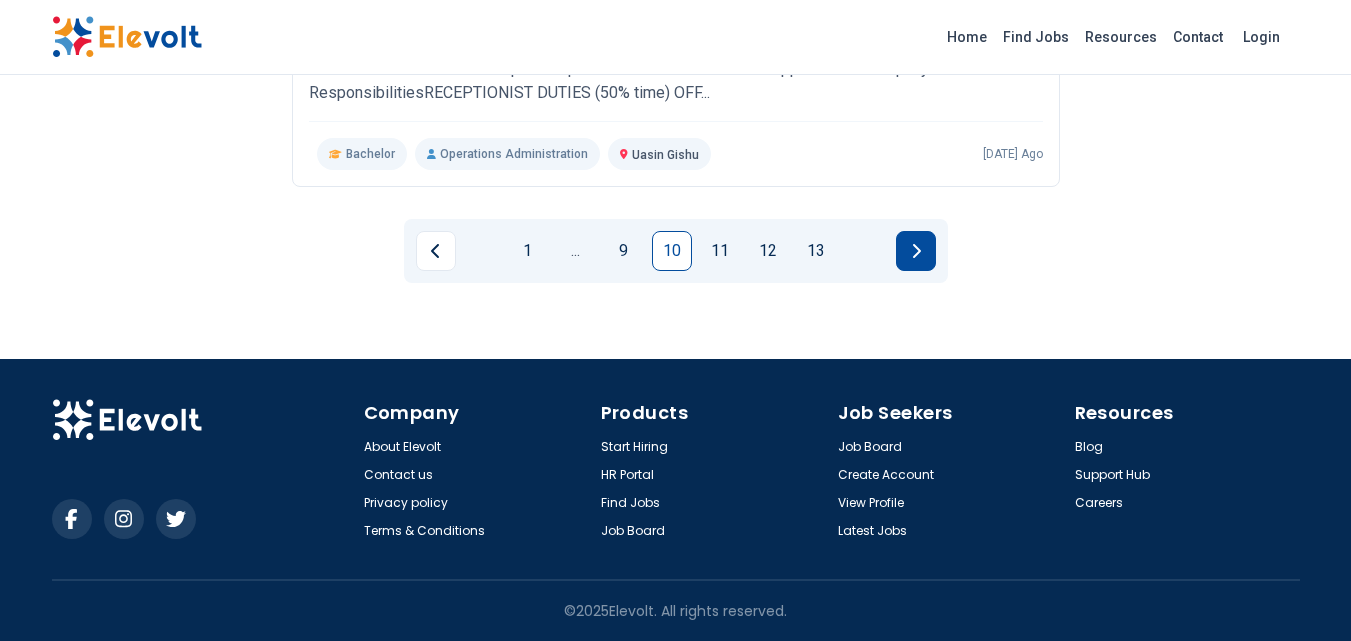 click at bounding box center [916, 251] 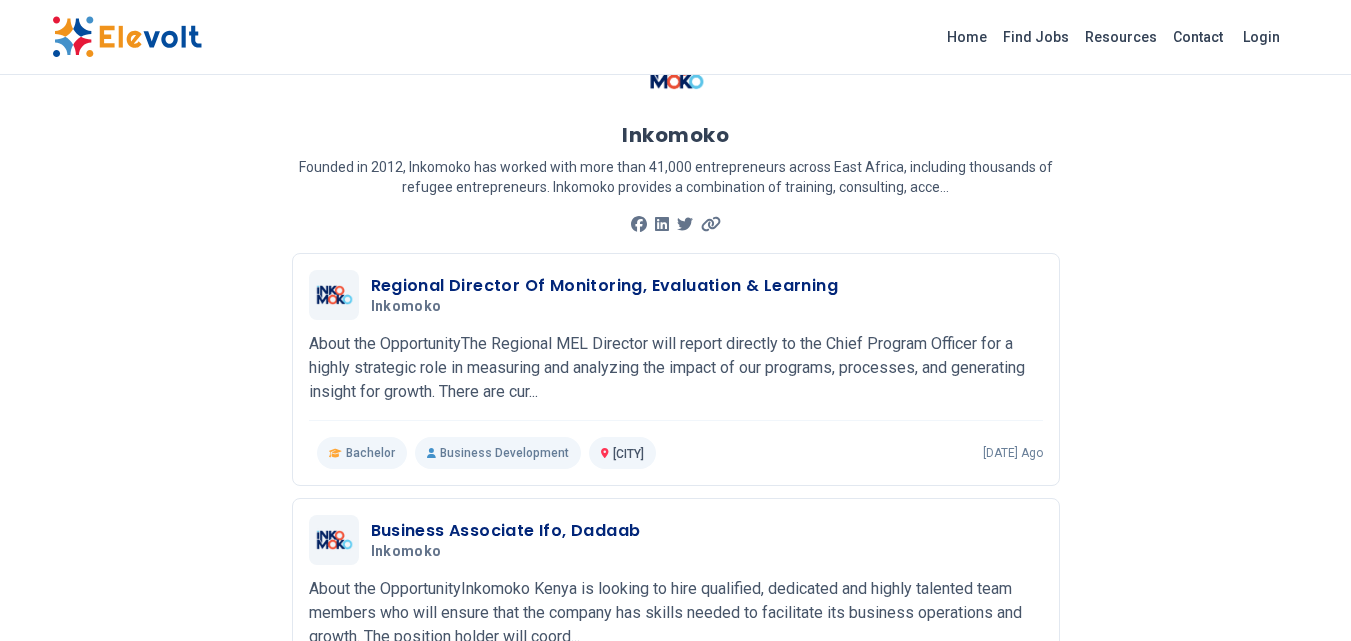 scroll, scrollTop: 0, scrollLeft: 0, axis: both 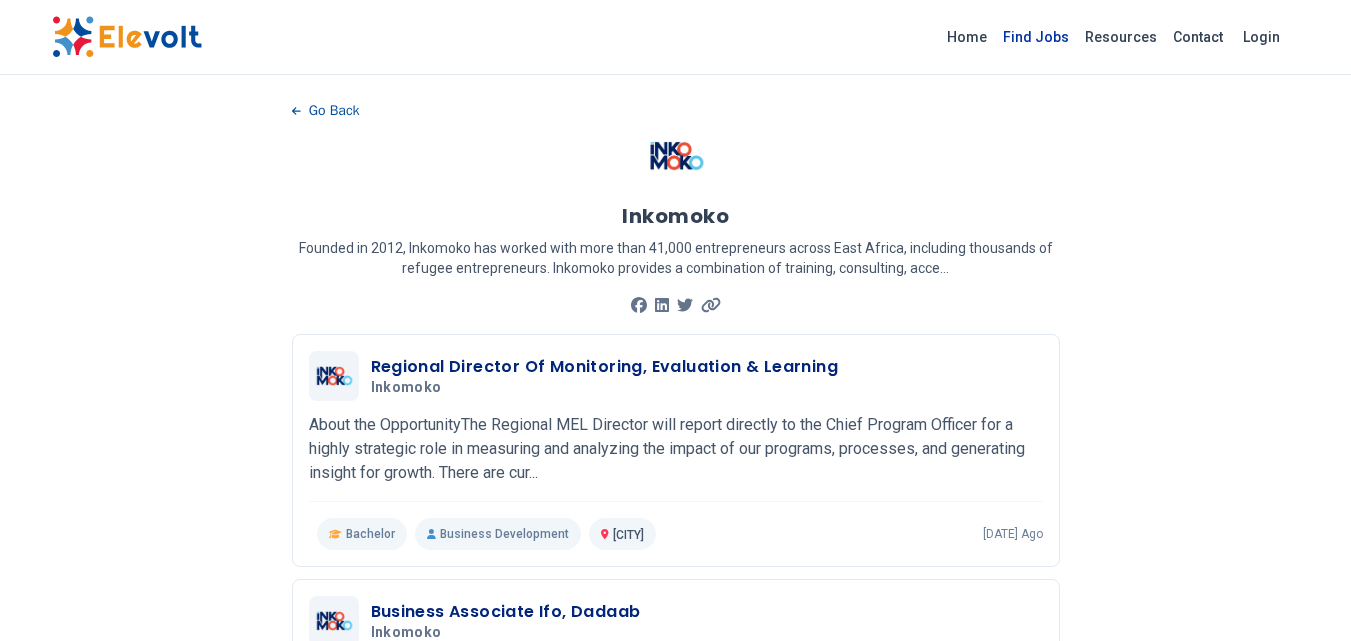 click on "Find Jobs" at bounding box center (1036, 37) 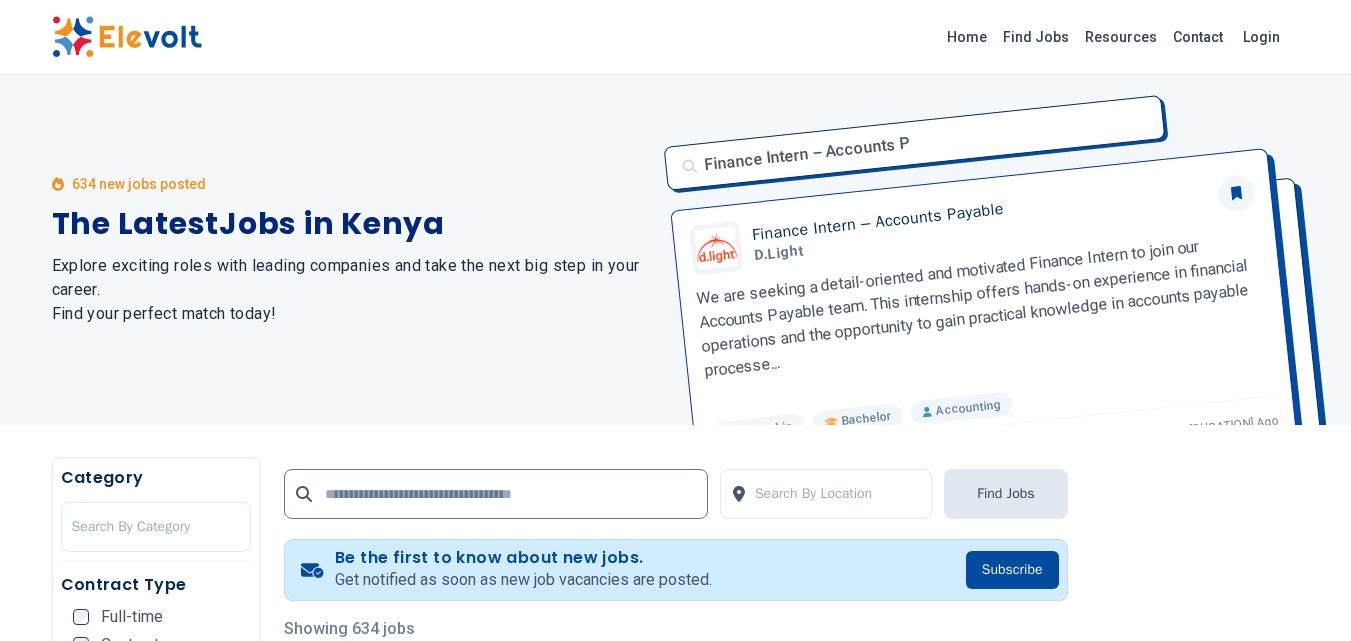 scroll, scrollTop: 0, scrollLeft: 0, axis: both 